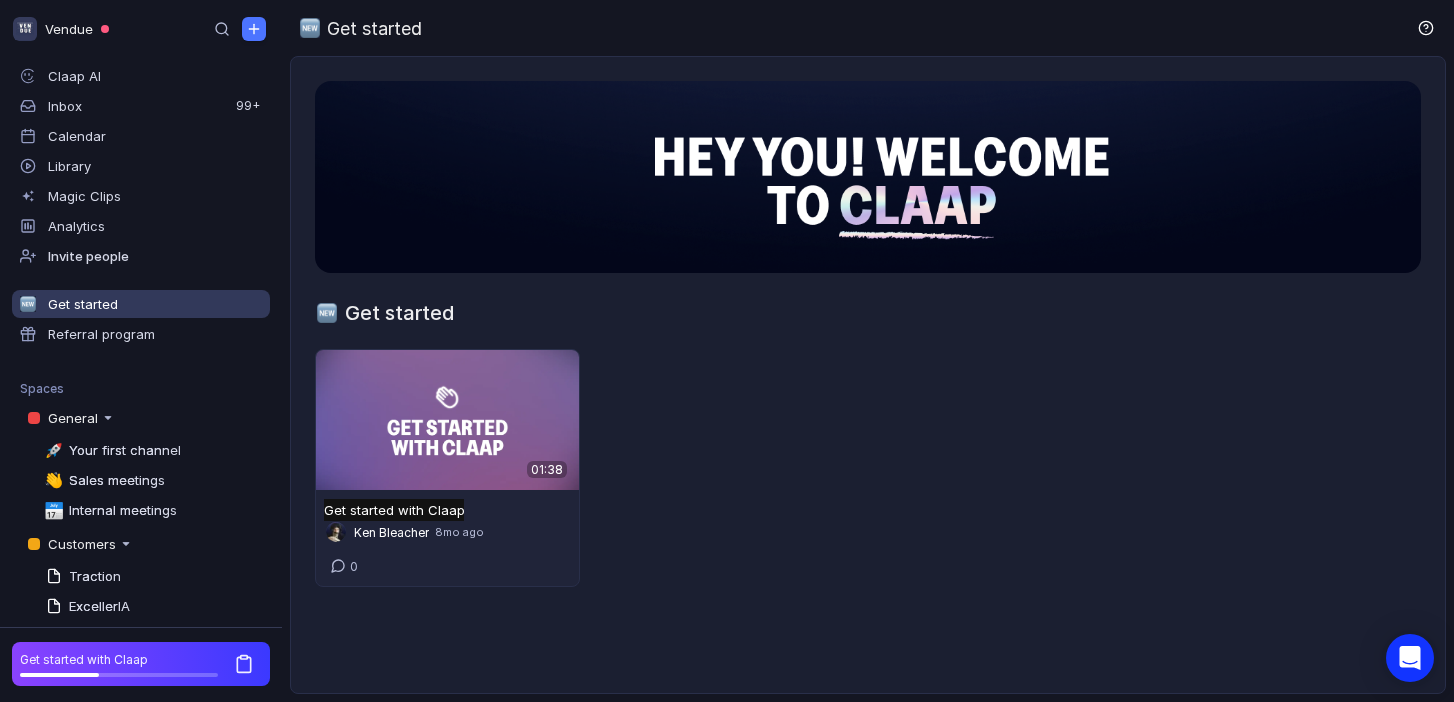 scroll, scrollTop: 0, scrollLeft: 0, axis: both 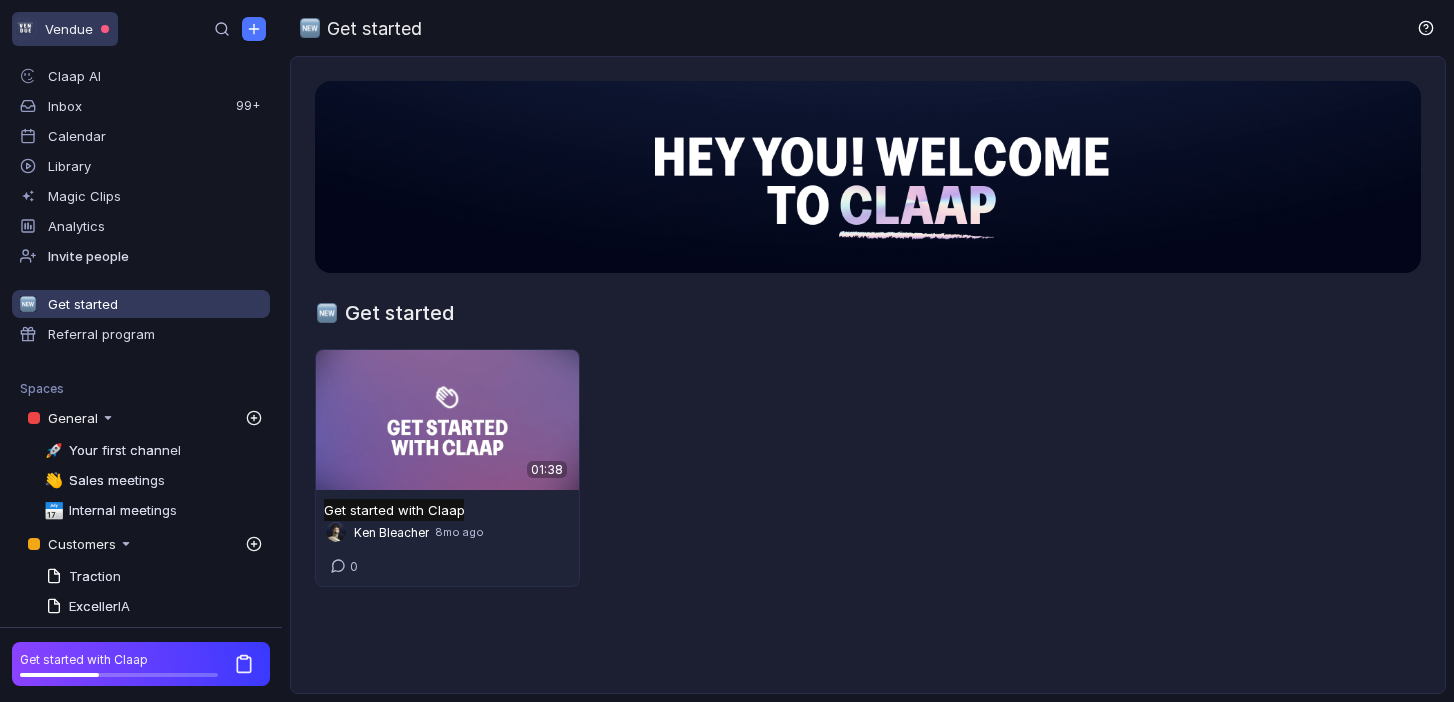 click on "Vendue" at bounding box center (65, 29) 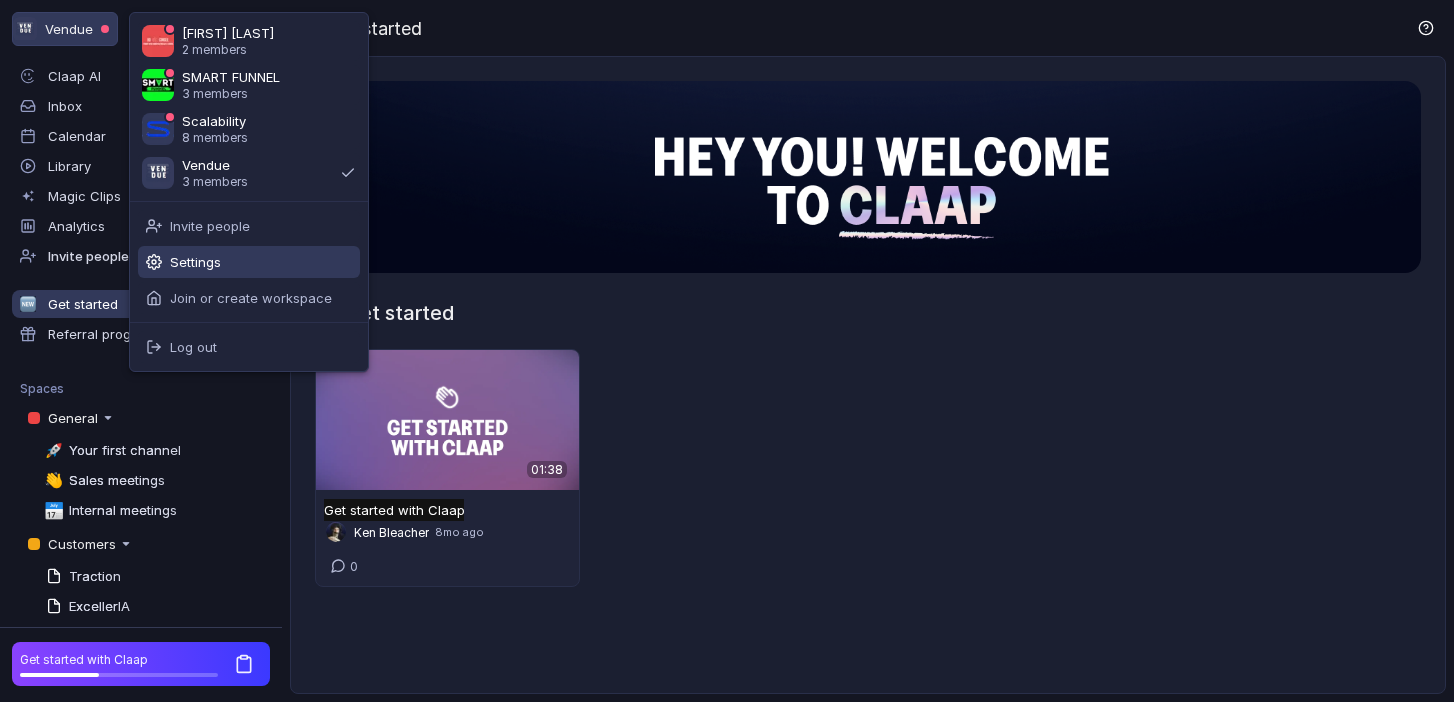 click on "Settings" at bounding box center [249, 262] 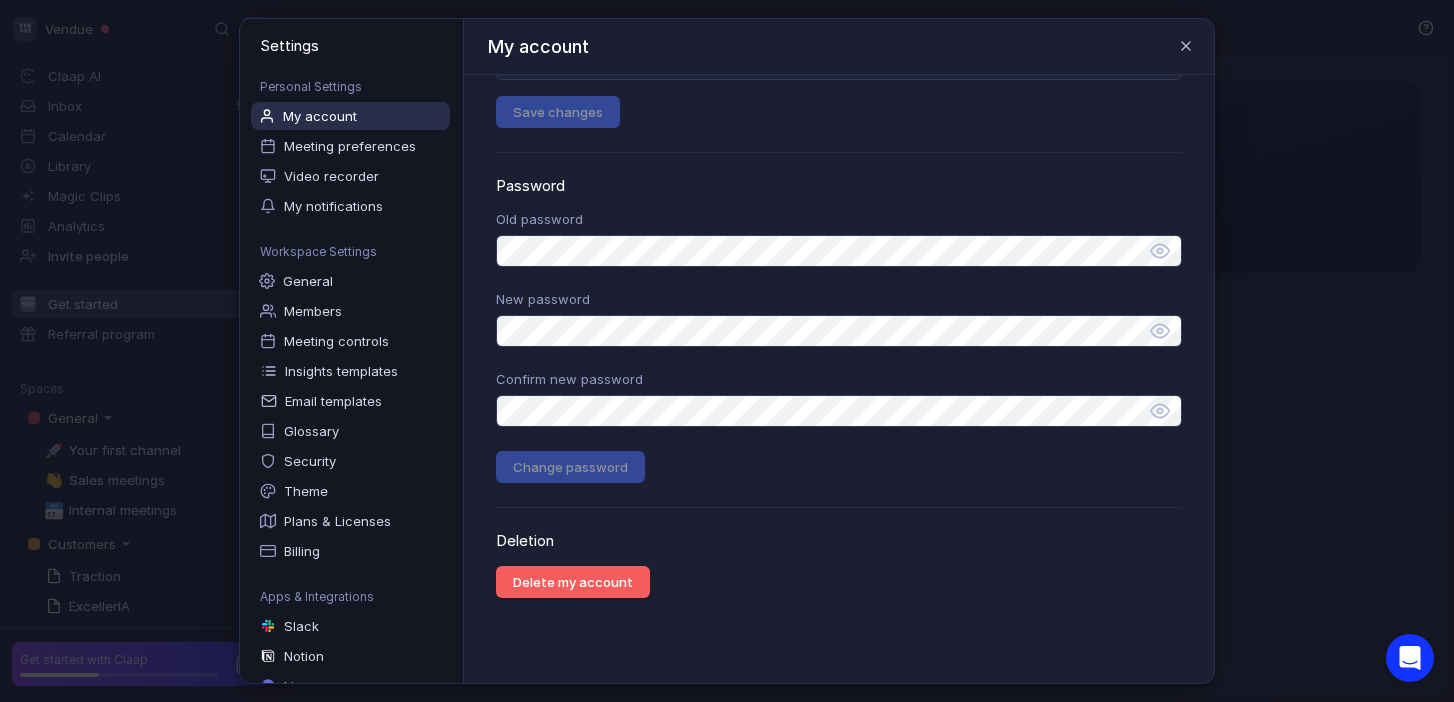 scroll, scrollTop: 365, scrollLeft: 0, axis: vertical 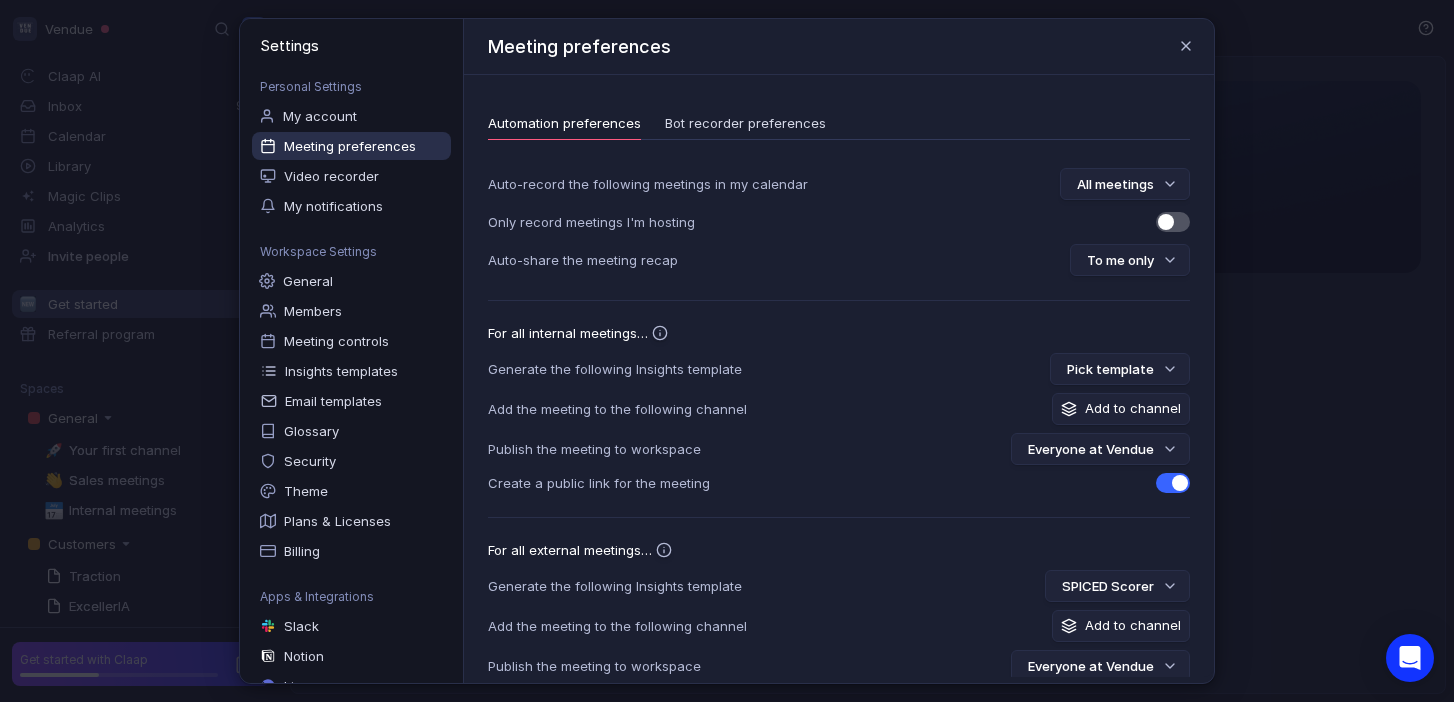 click on "Meeting preferences" at bounding box center [350, 146] 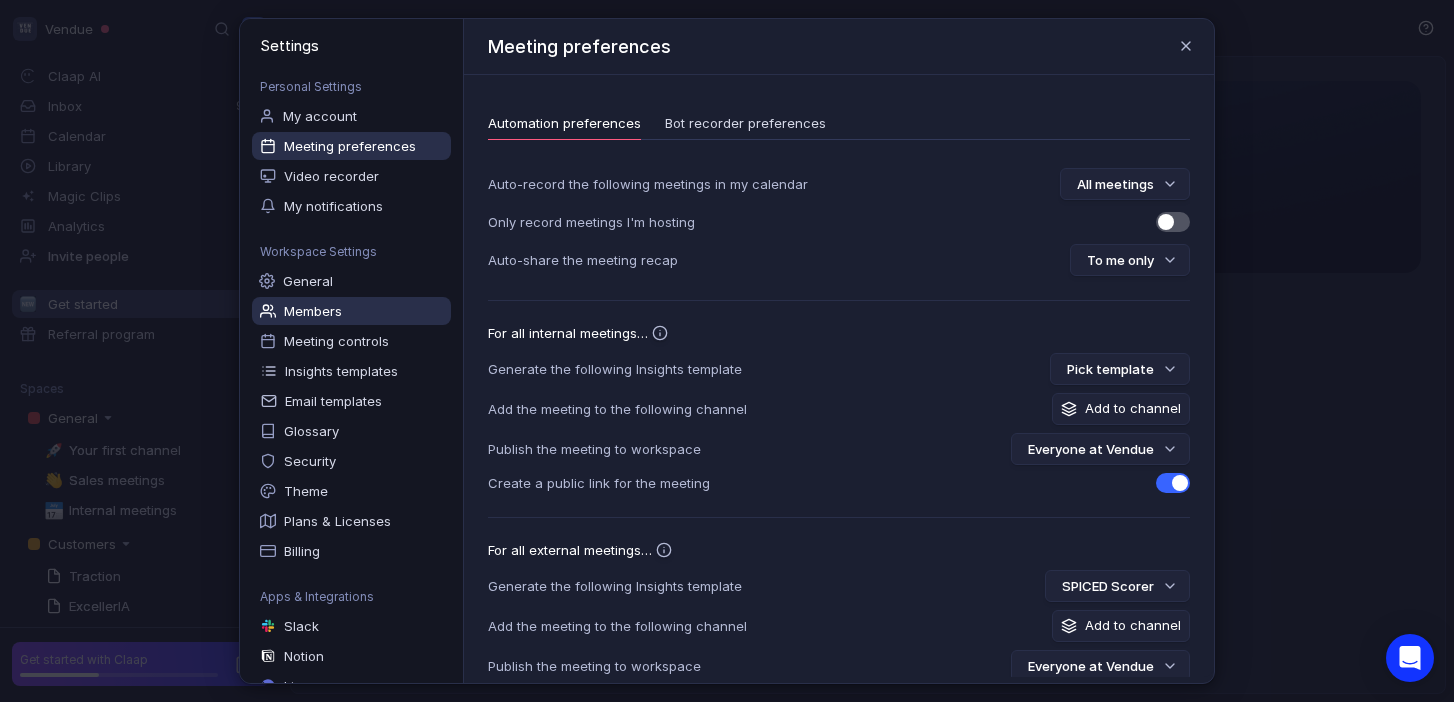 click on "Members" at bounding box center [351, 311] 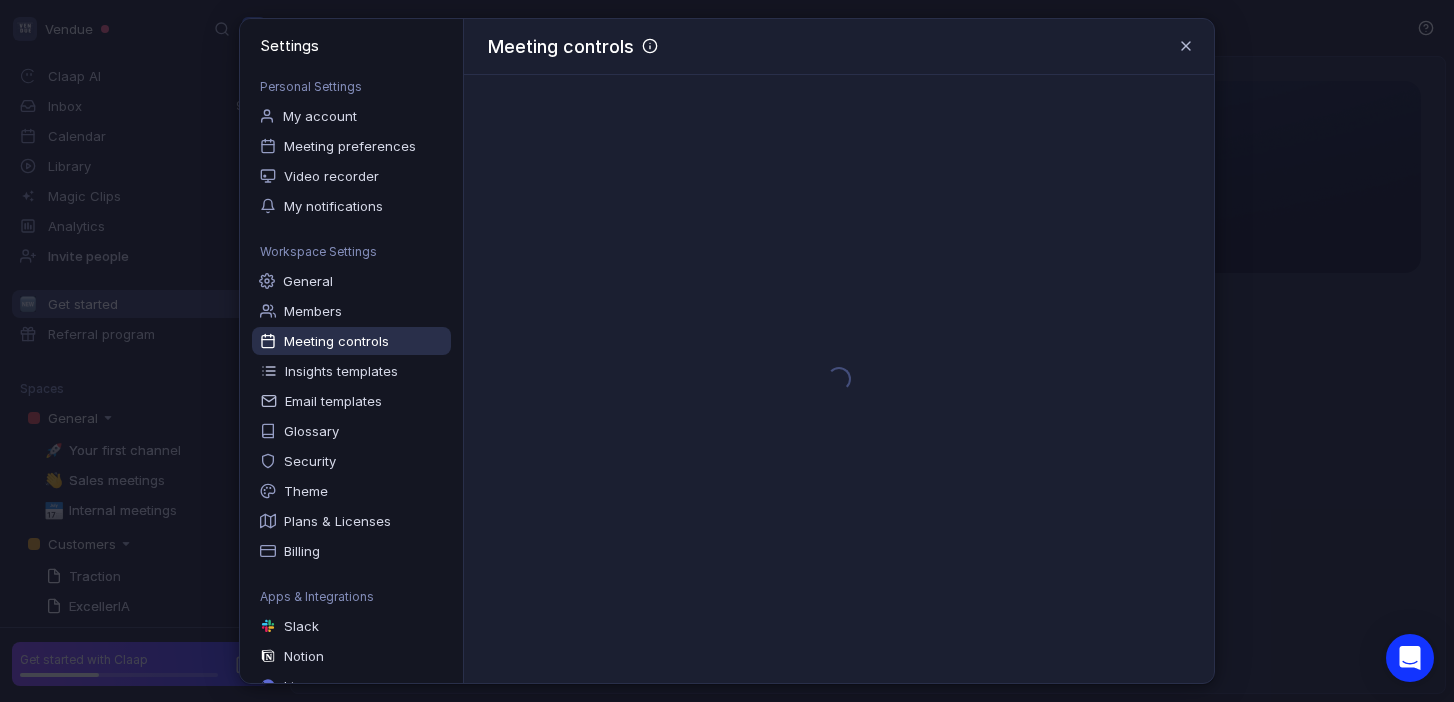 click on "Meeting controls" at bounding box center [336, 341] 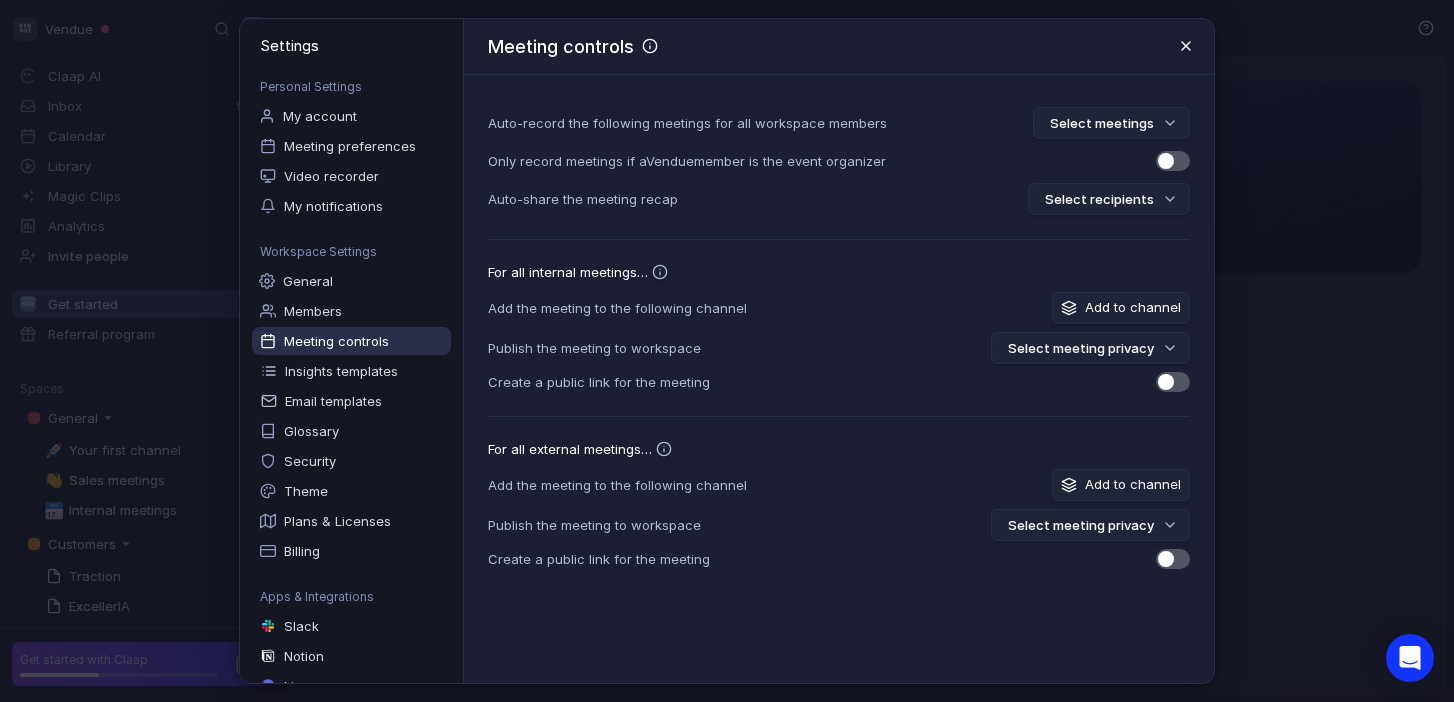 click at bounding box center (1186, 46) 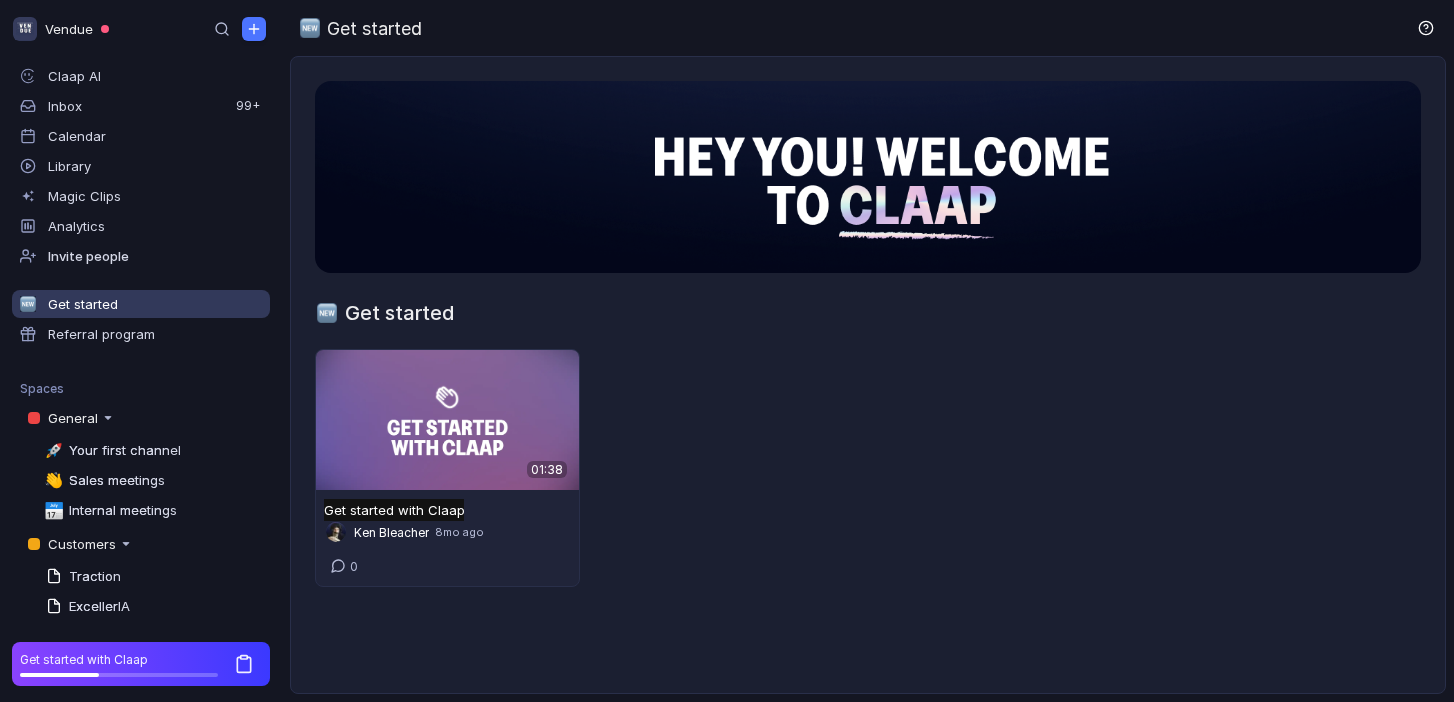 scroll, scrollTop: 0, scrollLeft: 0, axis: both 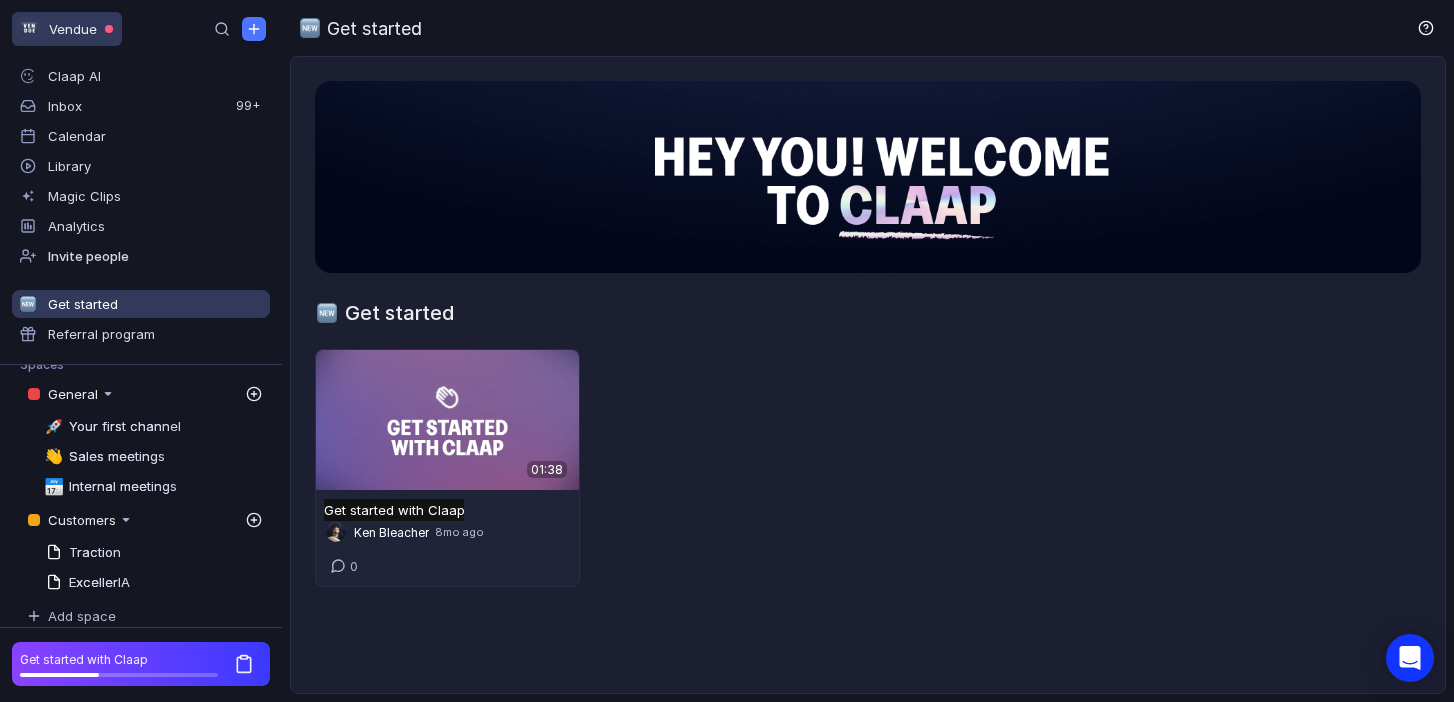 click on "Vendue" at bounding box center [67, 29] 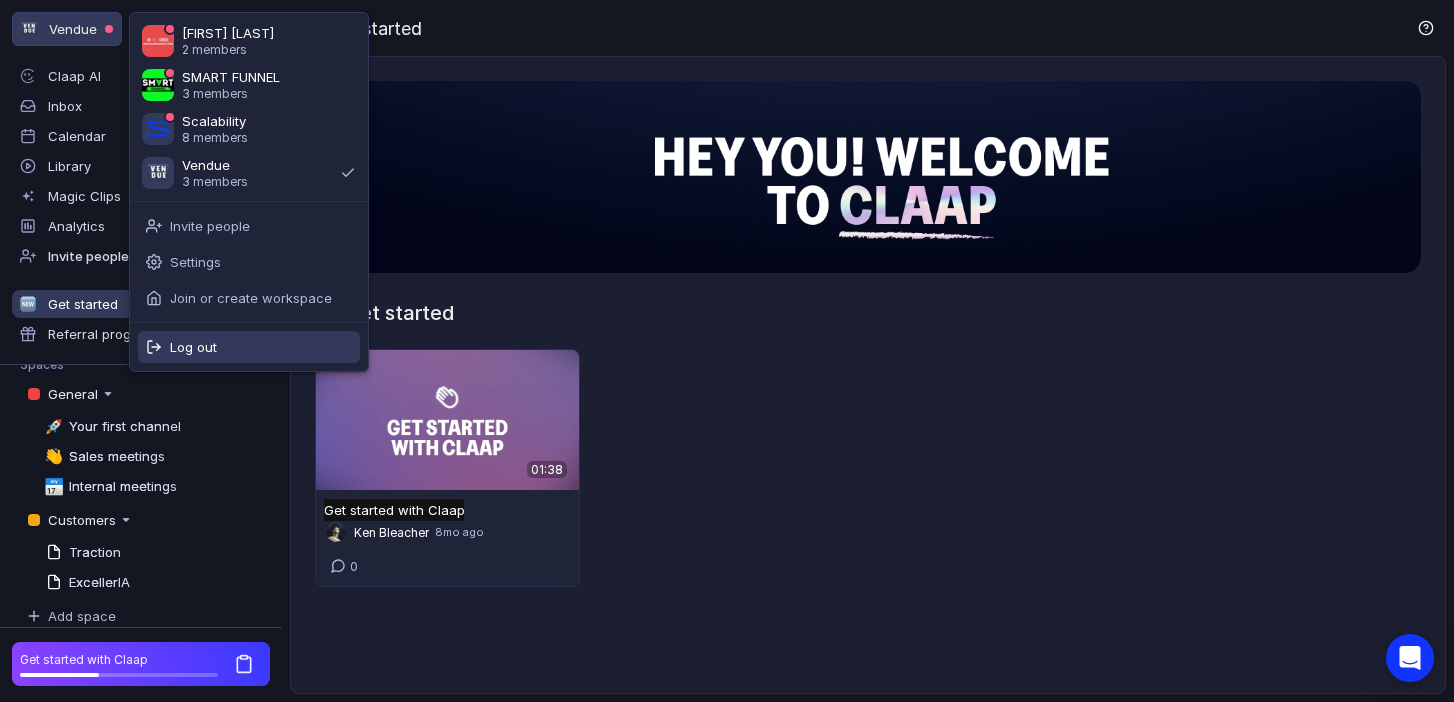 click on "Log out" at bounding box center [249, 347] 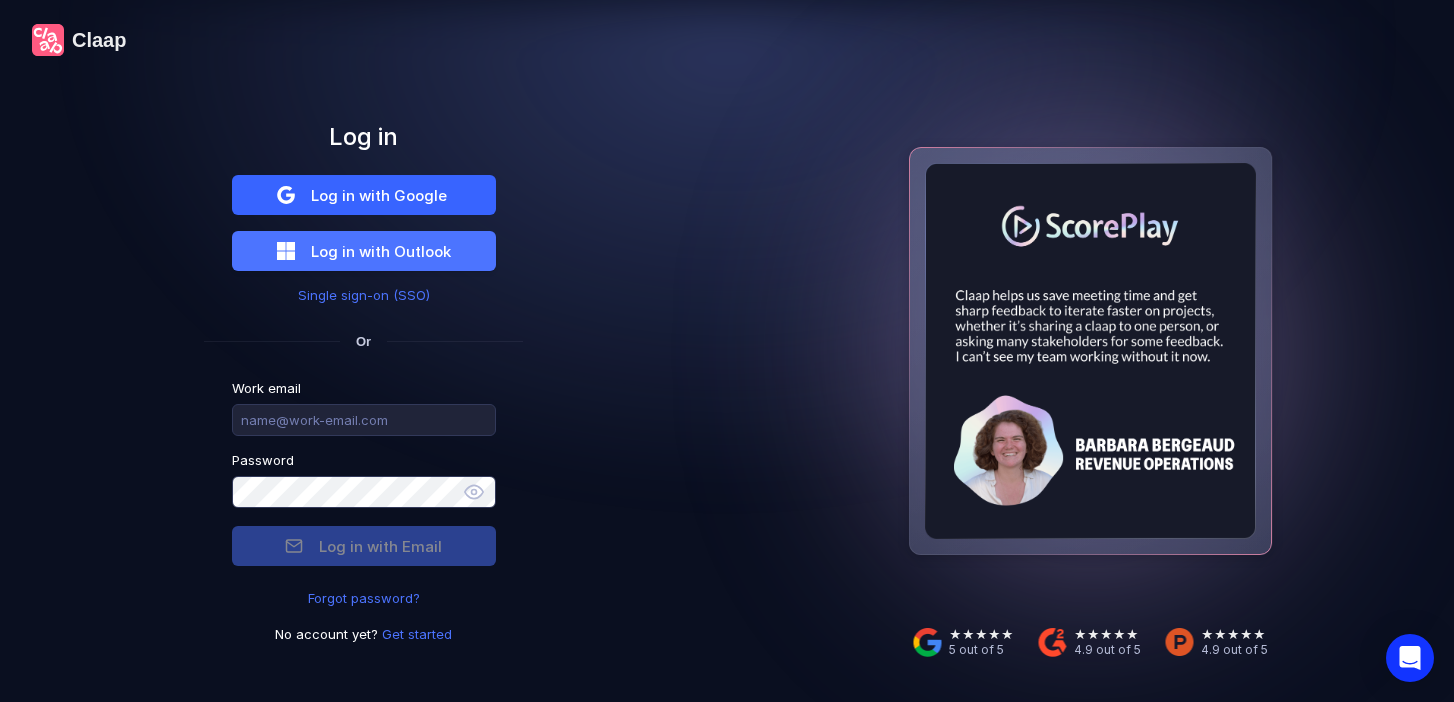 click on "Log in with Google" at bounding box center (364, 195) 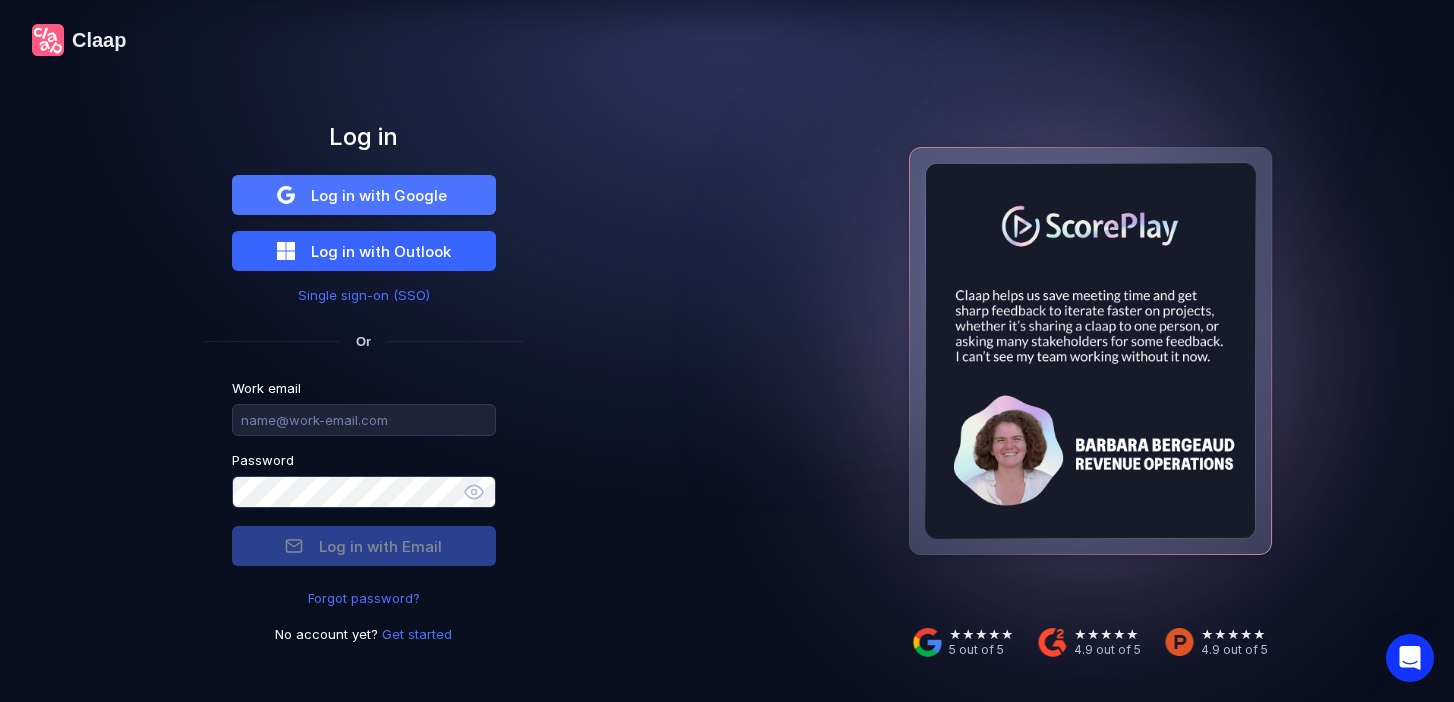click on "Log in with Outlook" at bounding box center [379, 195] 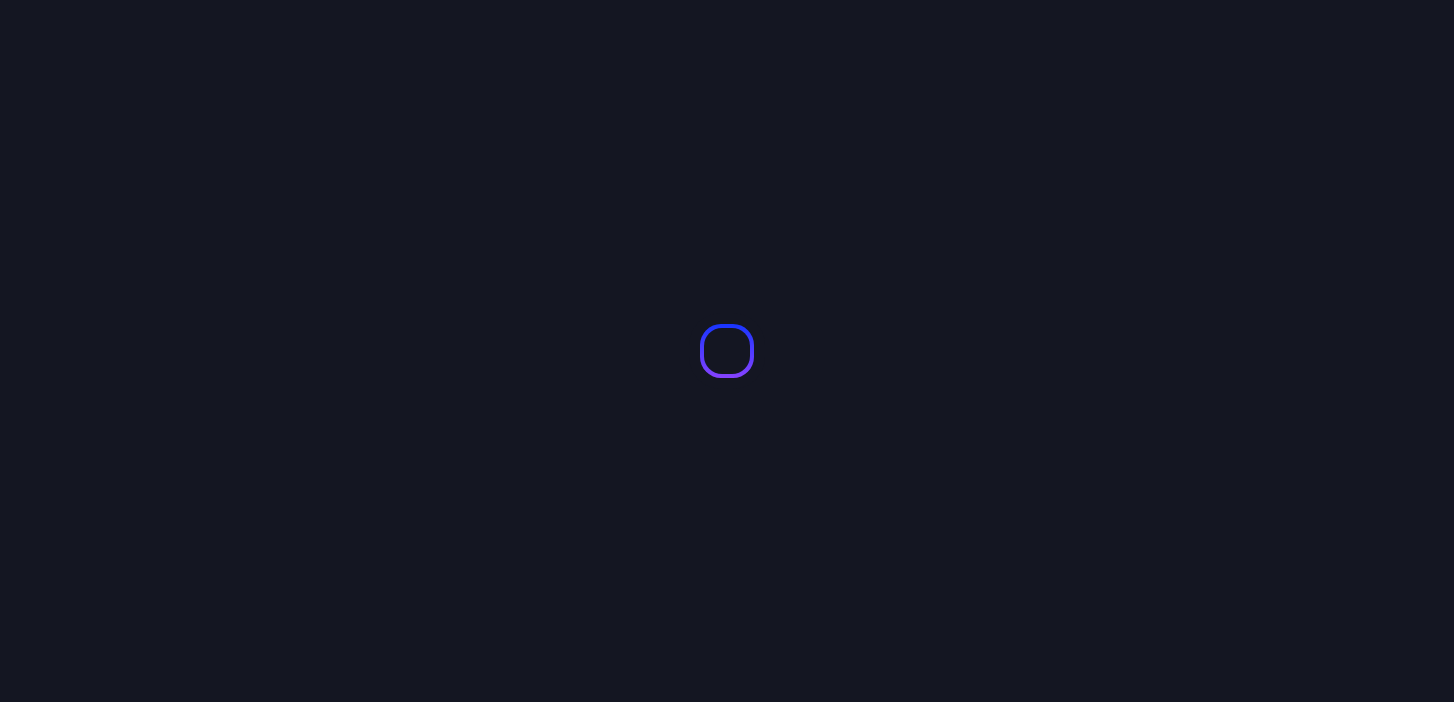 scroll, scrollTop: 0, scrollLeft: 0, axis: both 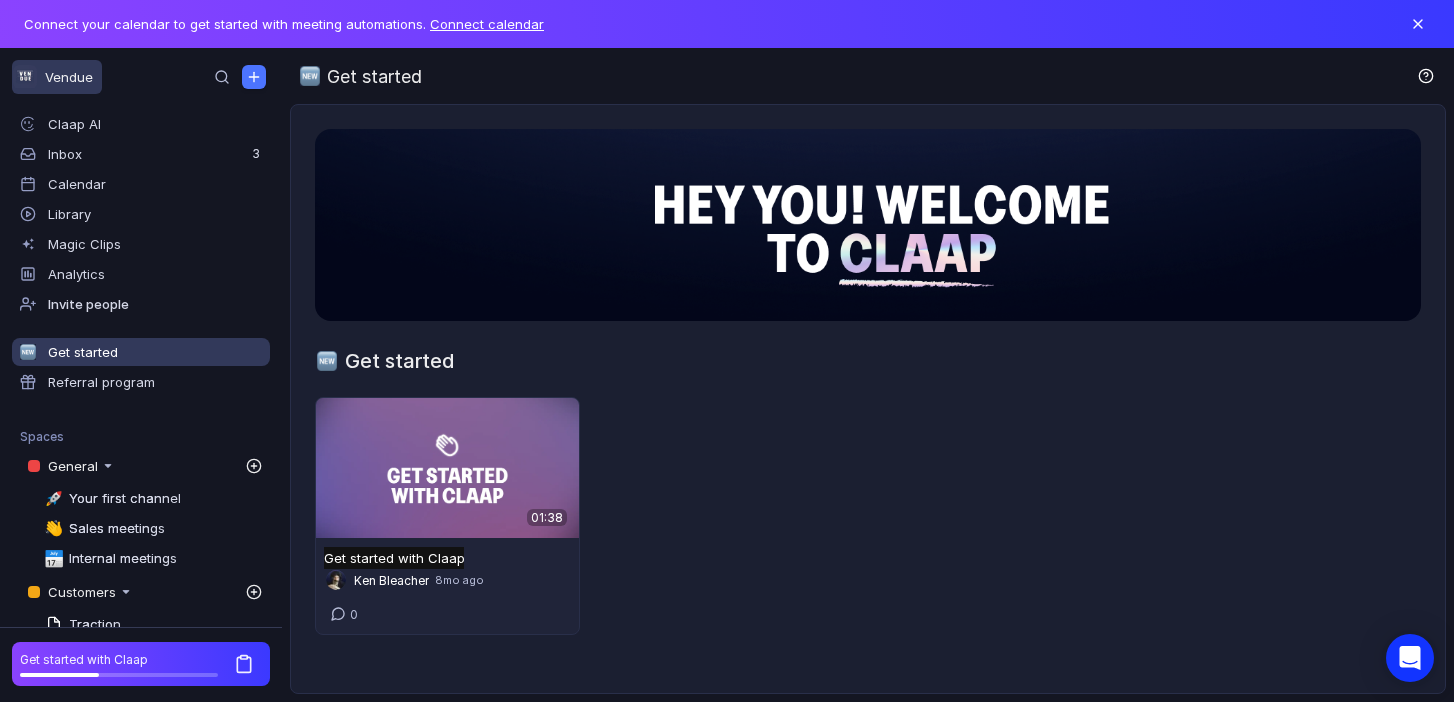 click on "Vendue" at bounding box center [57, 77] 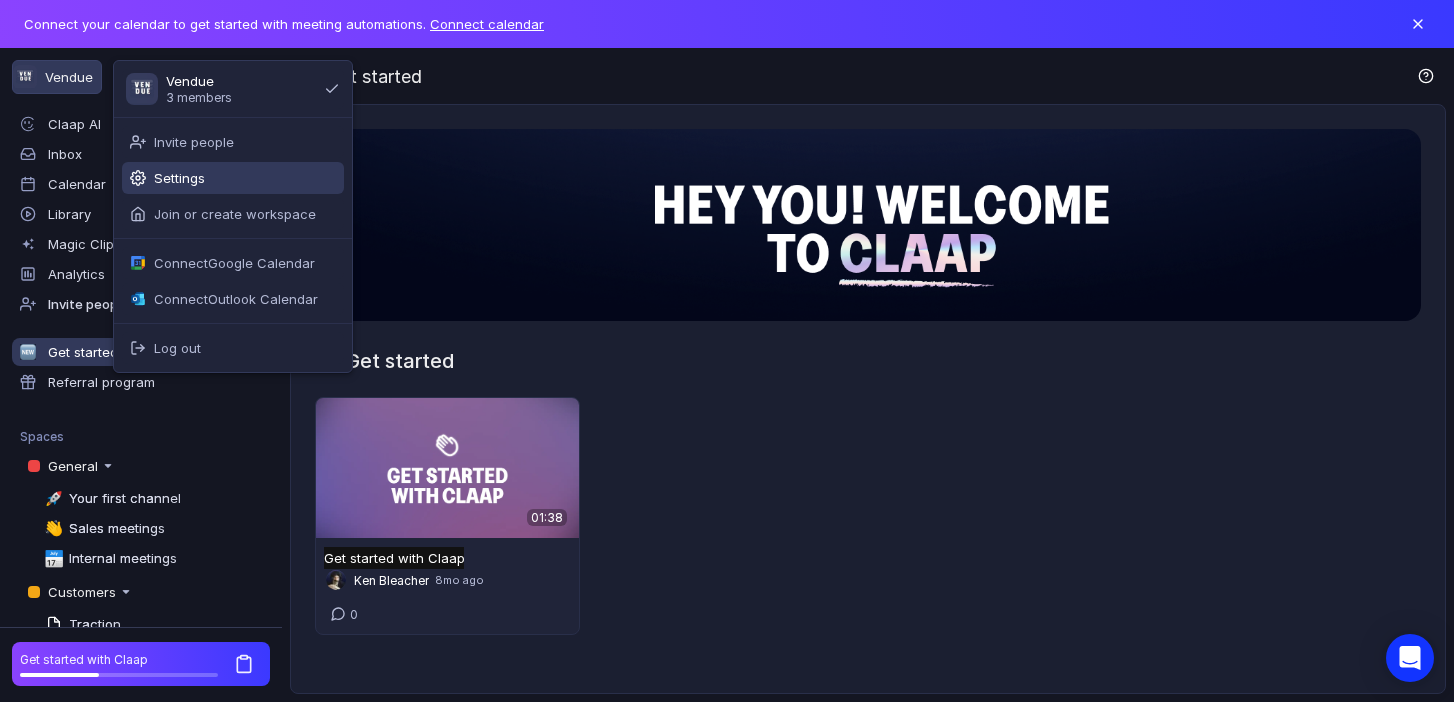 click on "Settings" at bounding box center [233, 178] 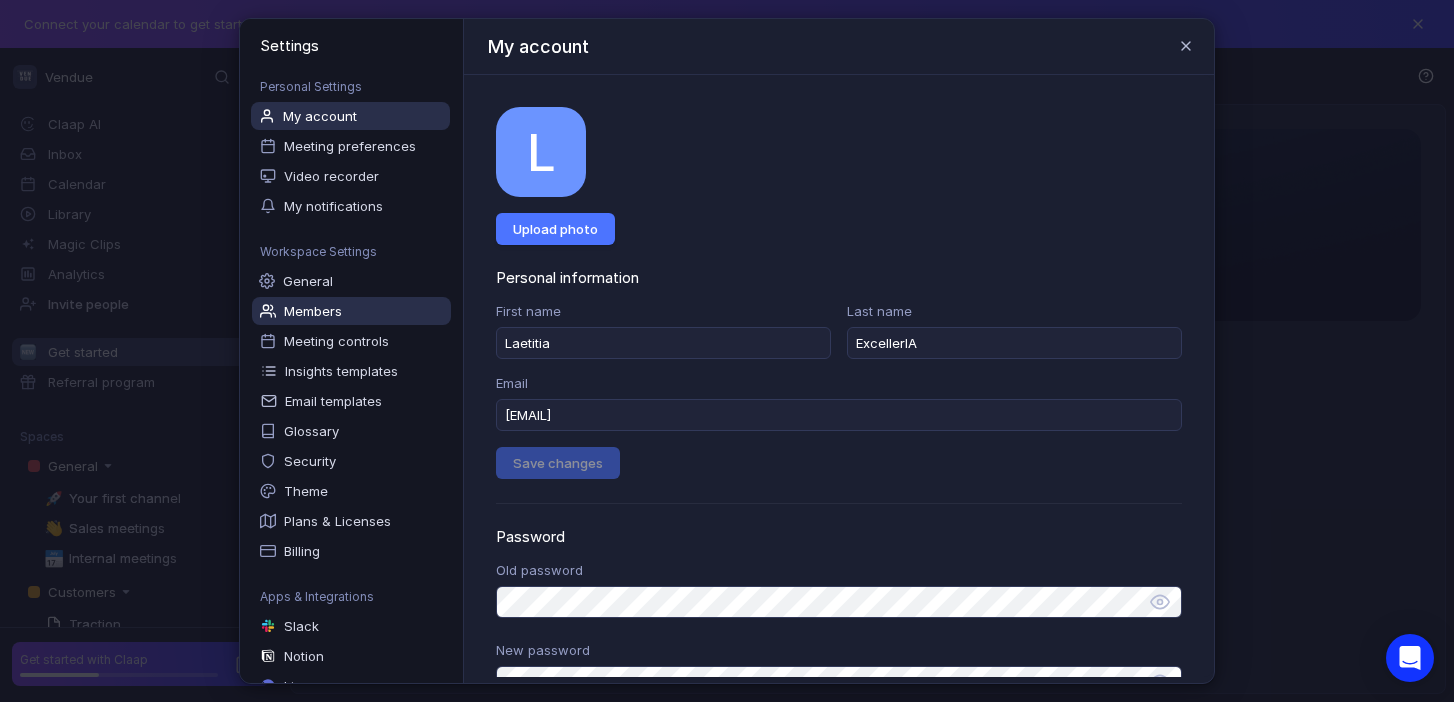 click on "Members" at bounding box center [313, 311] 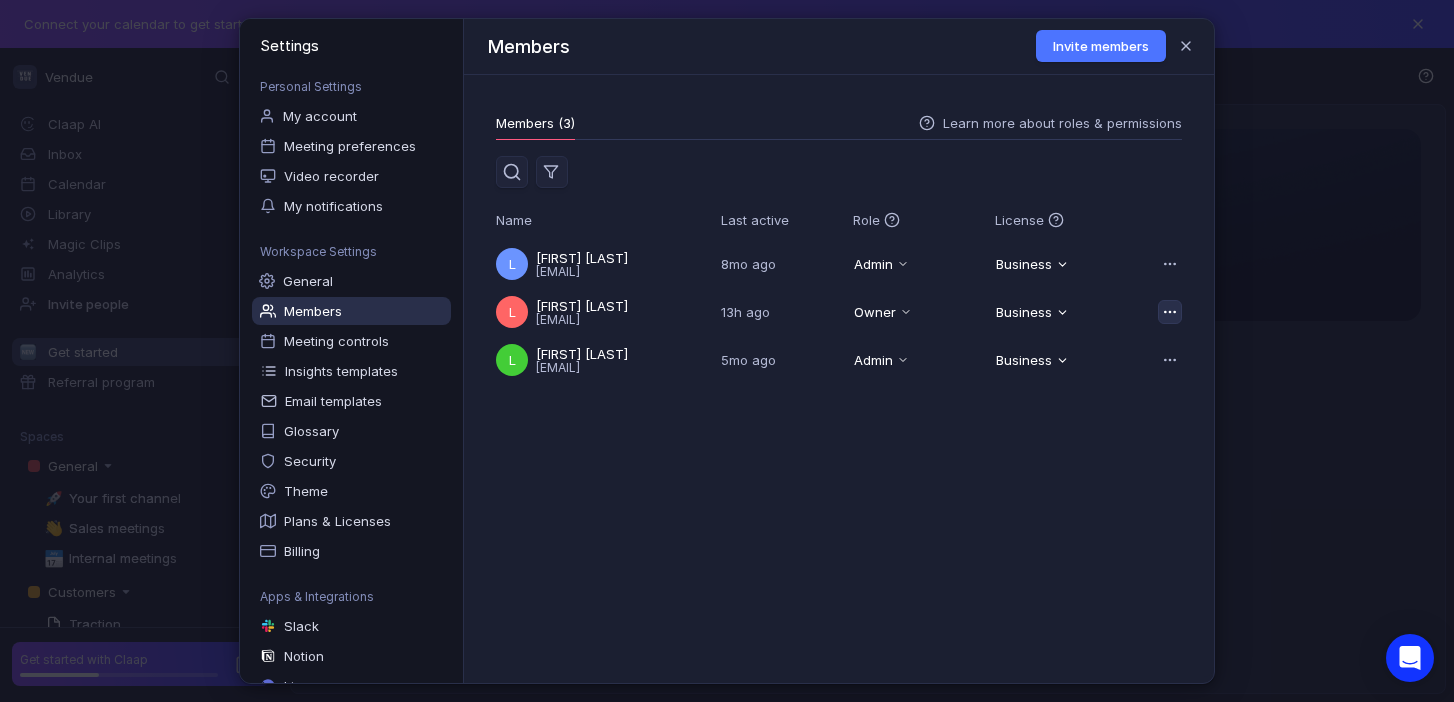 click at bounding box center (1170, 312) 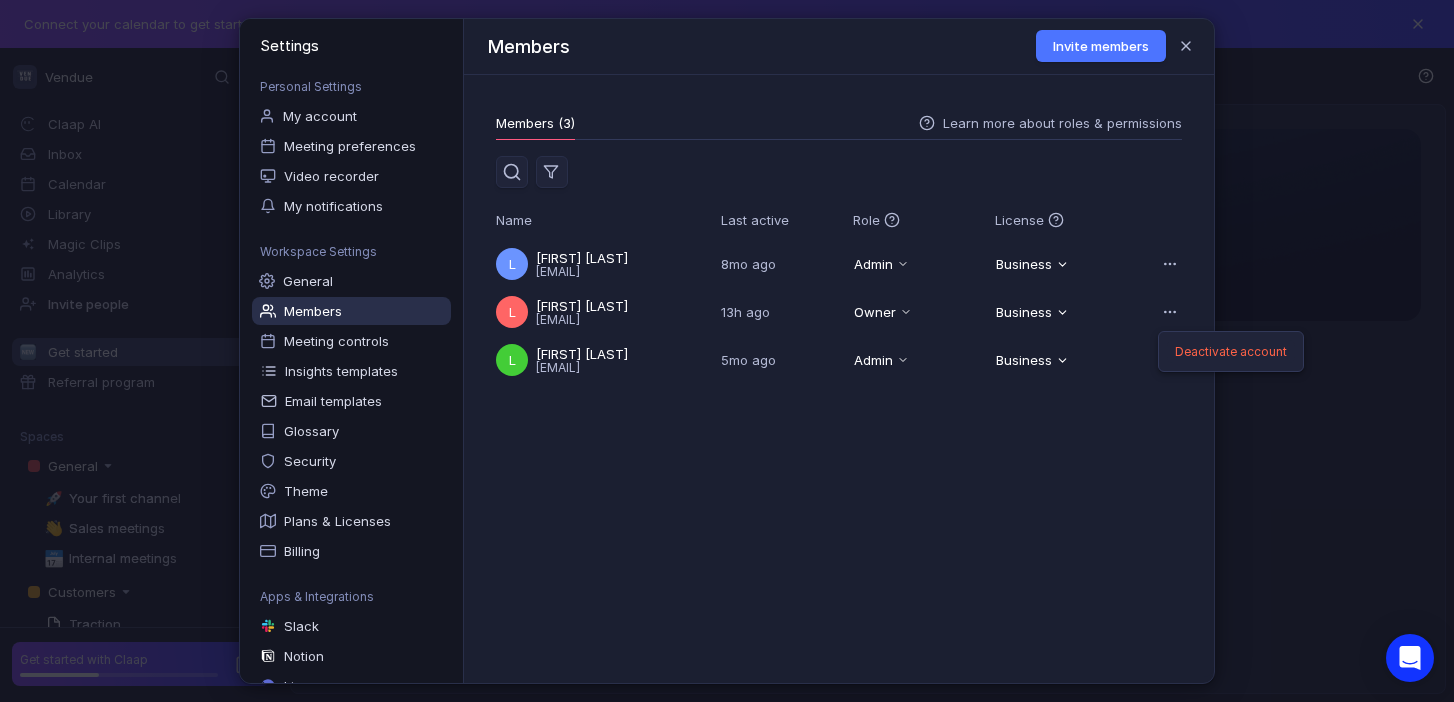 drag, startPoint x: 1197, startPoint y: 353, endPoint x: 1108, endPoint y: 502, distance: 173.5569 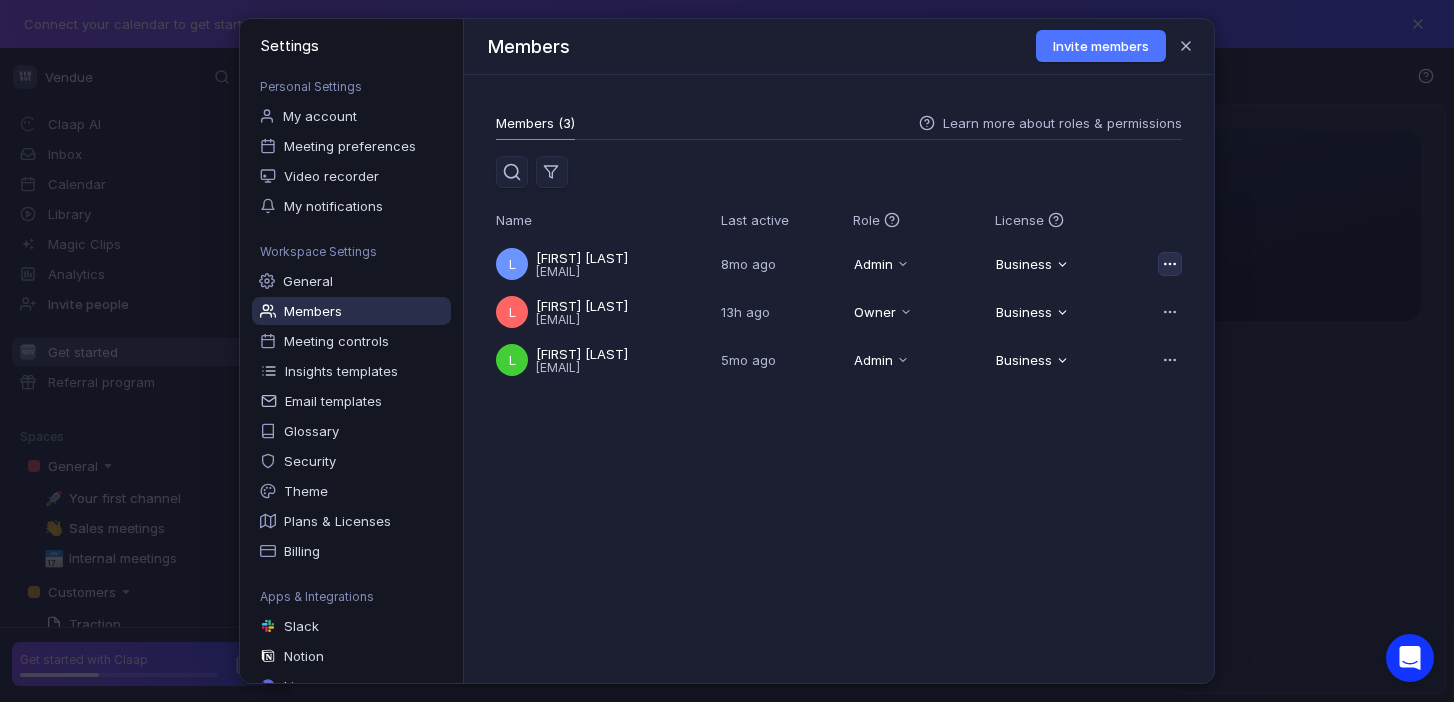 click at bounding box center (1170, 264) 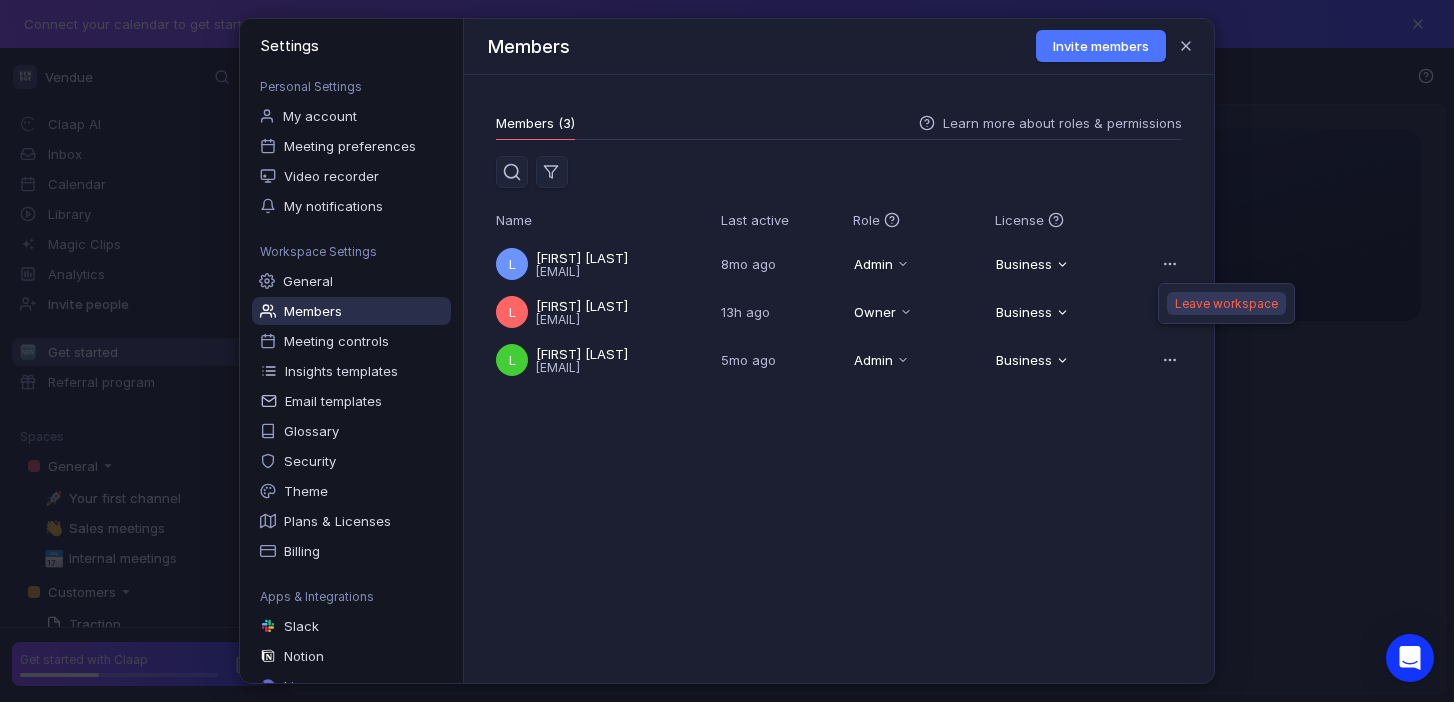 click on "Leave workspace" at bounding box center [1226, 303] 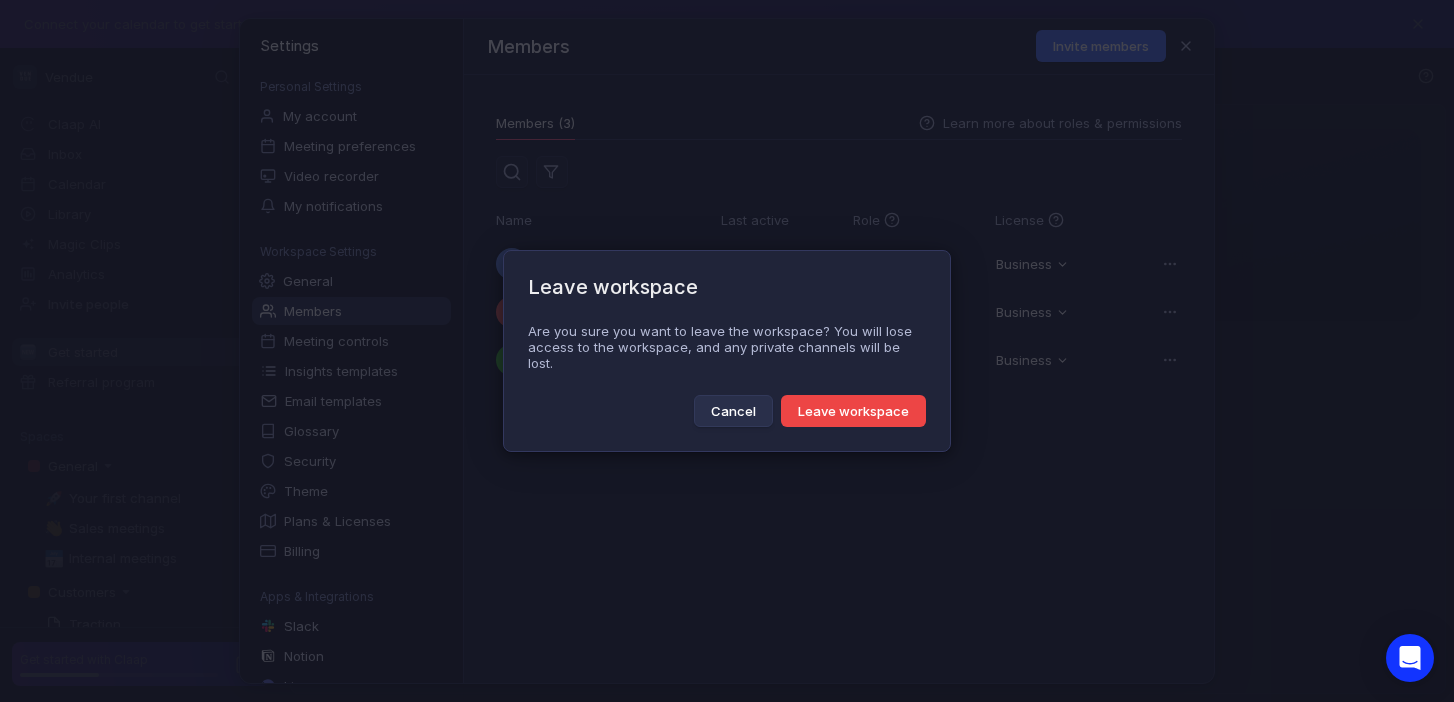 click on "Leave workspace" at bounding box center (853, 411) 